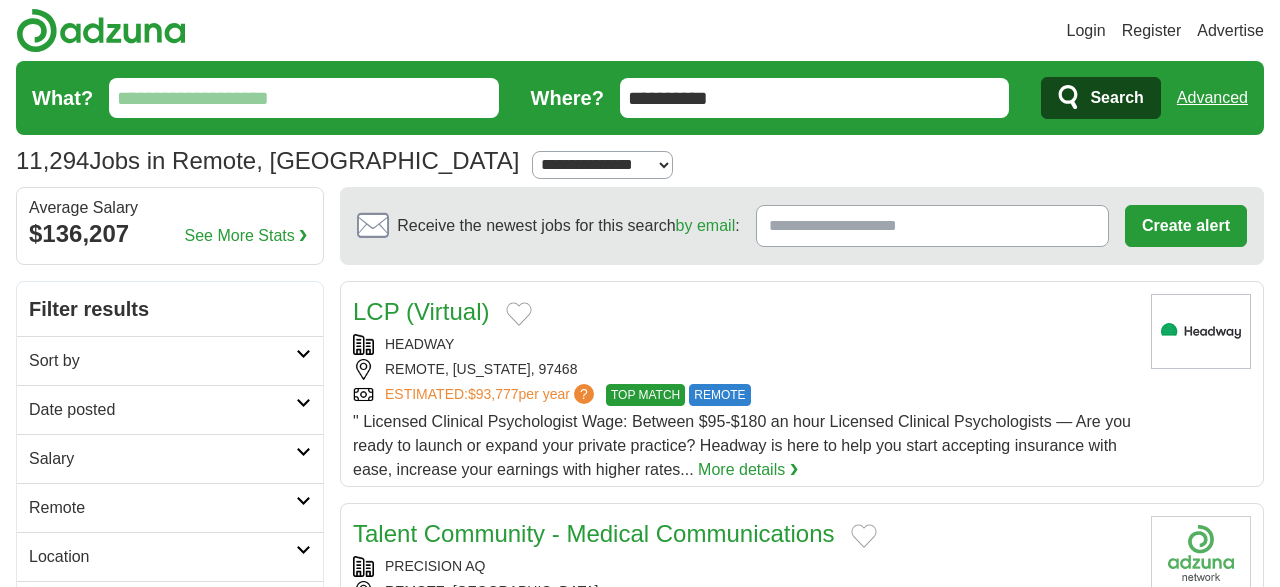 scroll, scrollTop: 0, scrollLeft: 0, axis: both 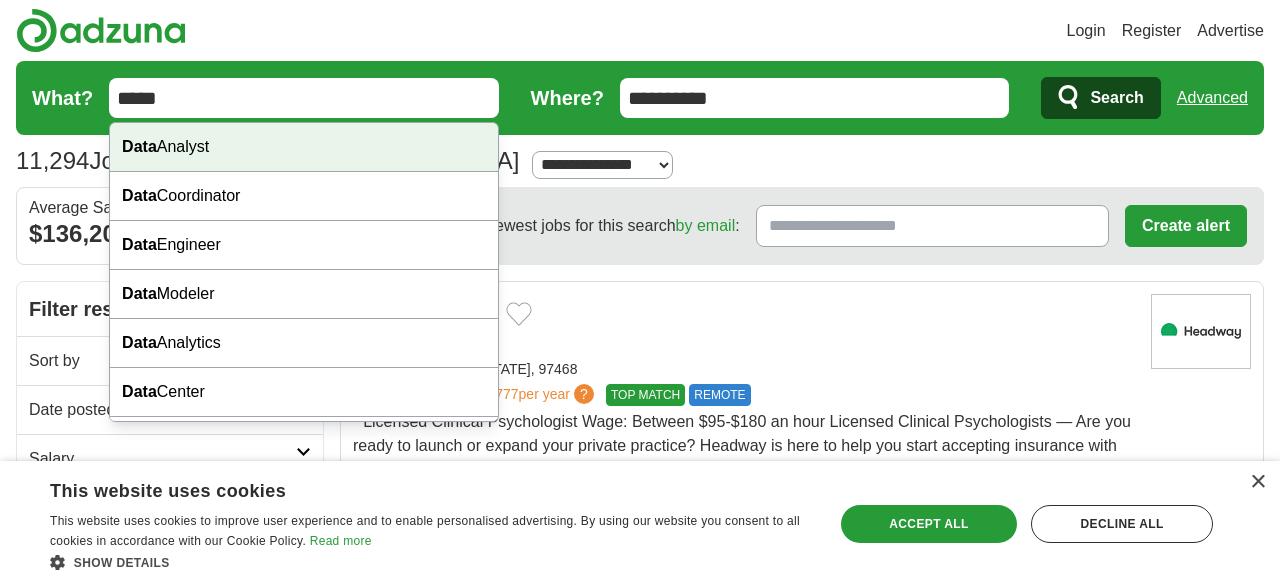 click on "Data  Analyst" at bounding box center (304, 147) 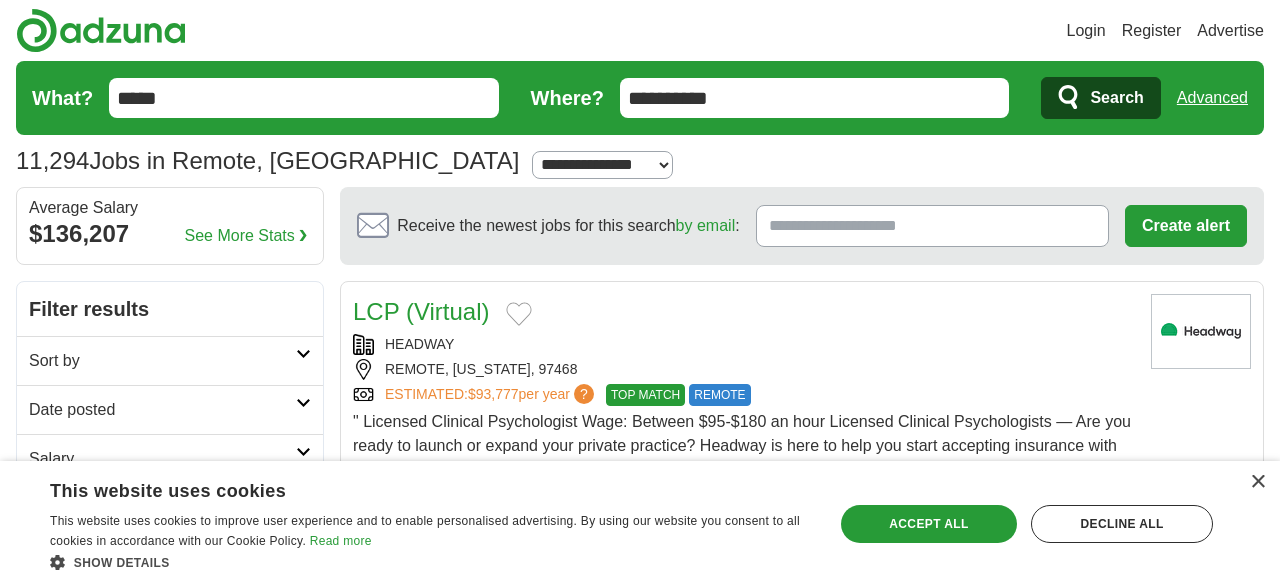 type on "**********" 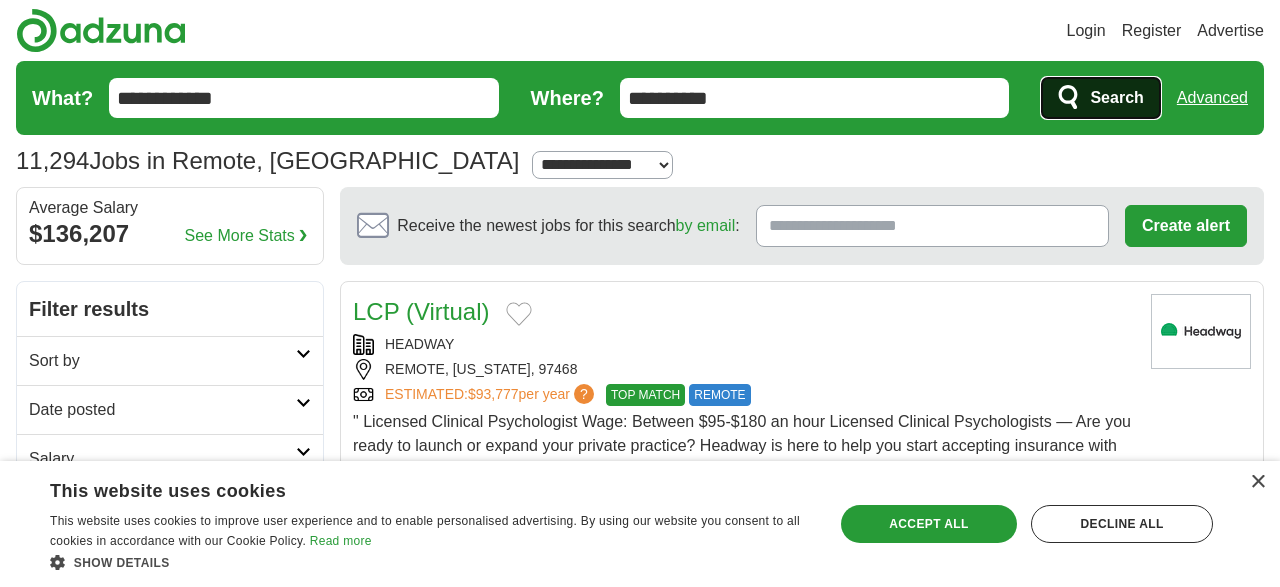 click on "Search" at bounding box center (1116, 98) 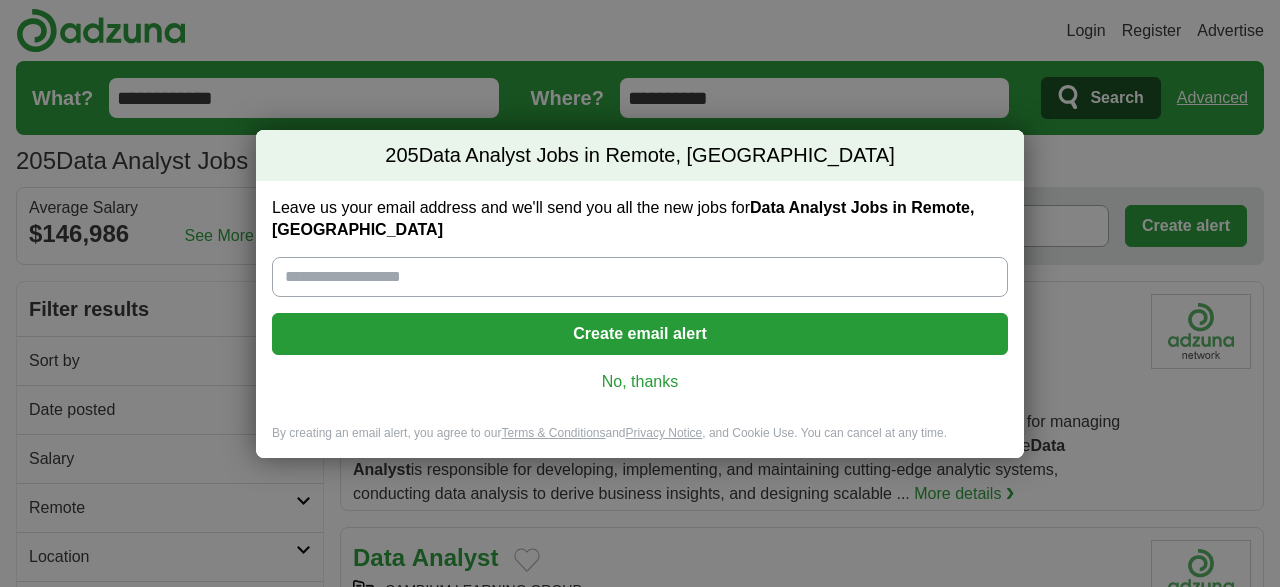 scroll, scrollTop: 0, scrollLeft: 0, axis: both 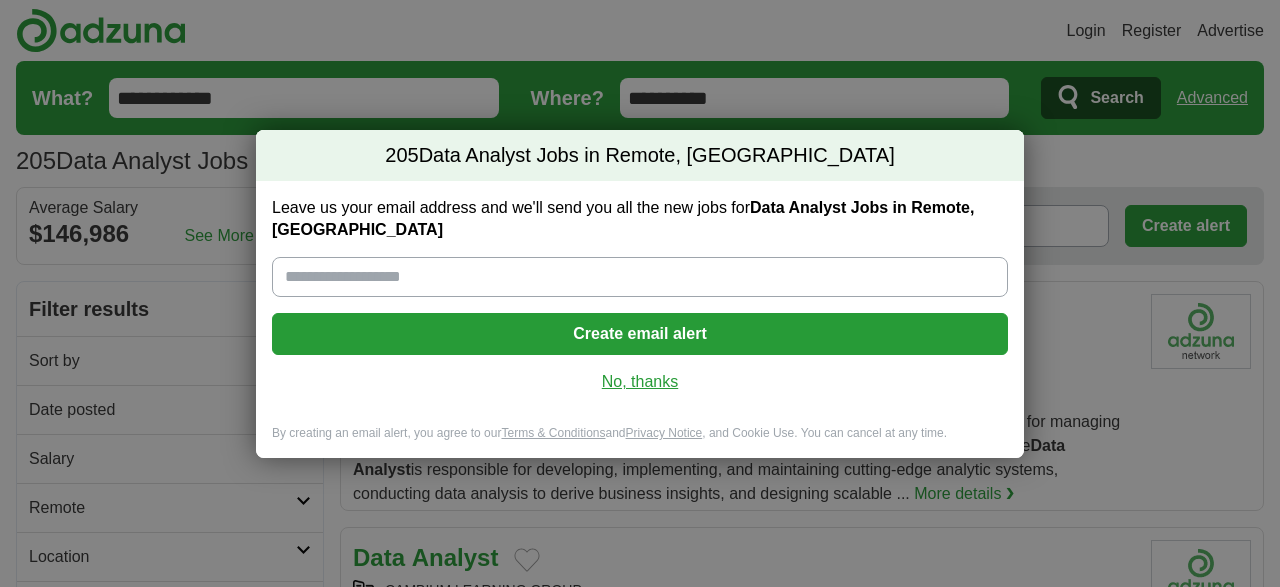 click on "No, thanks" at bounding box center (640, 382) 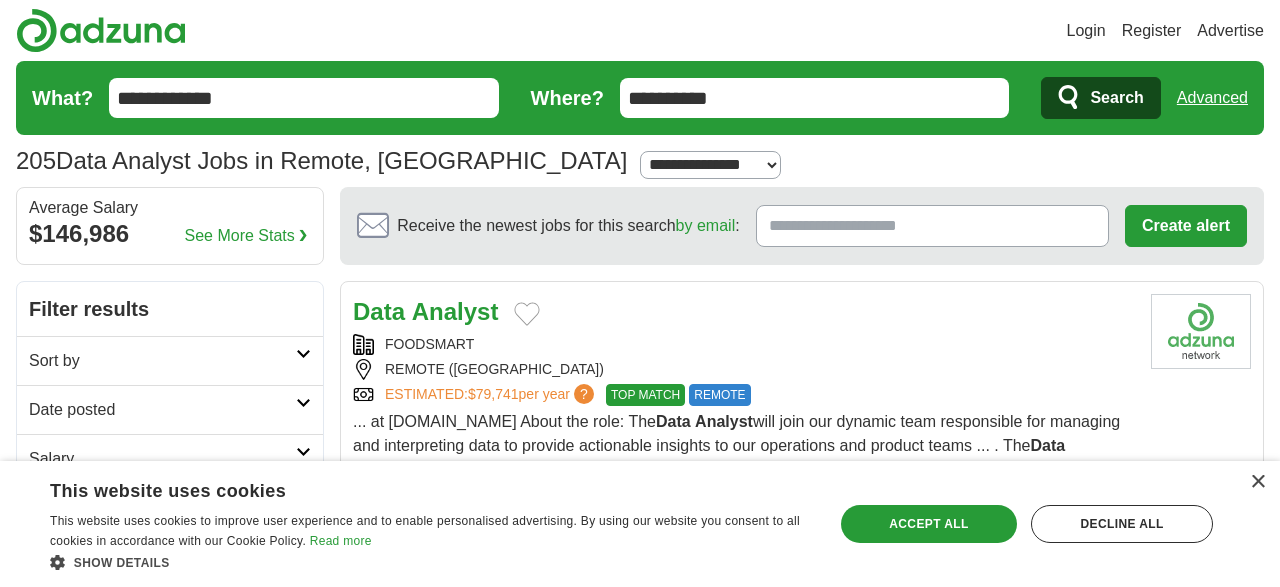 click on "×
This website uses cookies
This website uses cookies to improve user experience and to enable personalised advertising. By using our website you consent to all cookies in accordance with our Cookie Policy.
Read more
Show details
Hide details
Save & Close
Accept all
Decline all
Strictly necessary" at bounding box center [640, 524] 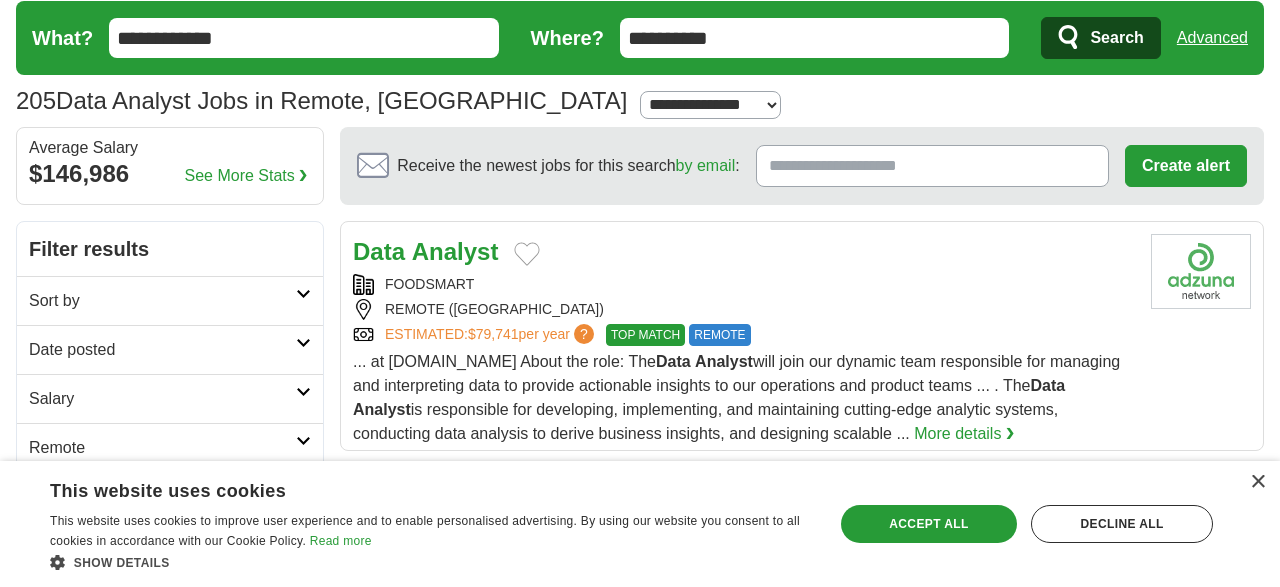 scroll, scrollTop: 66, scrollLeft: 0, axis: vertical 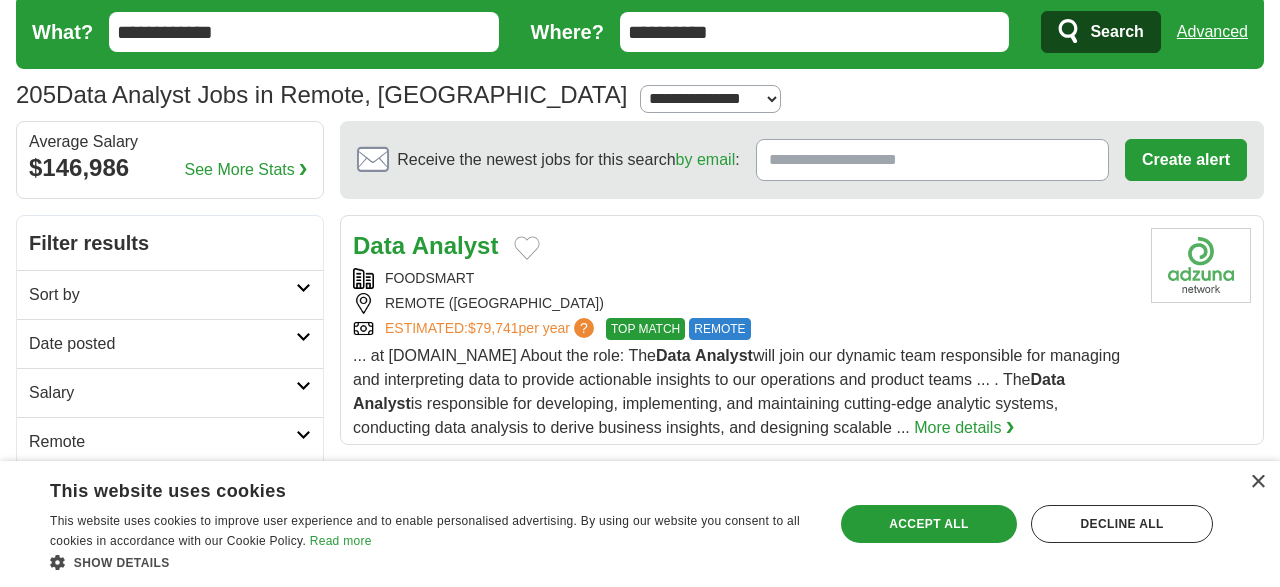 click on "×" at bounding box center (1252, 483) 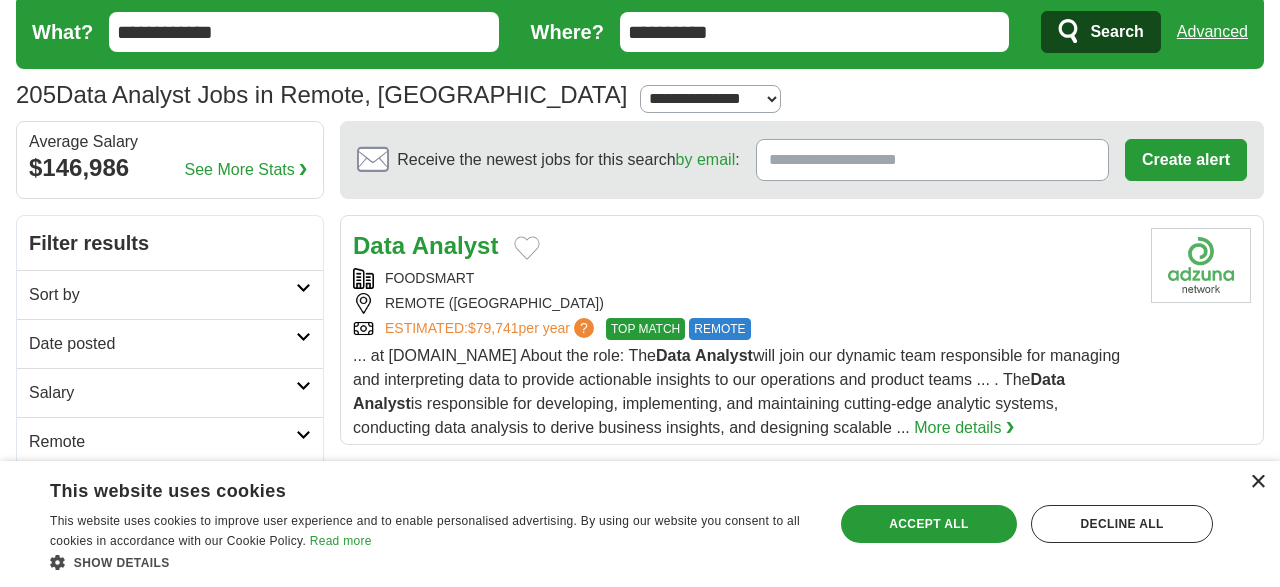 click on "×" at bounding box center [1257, 482] 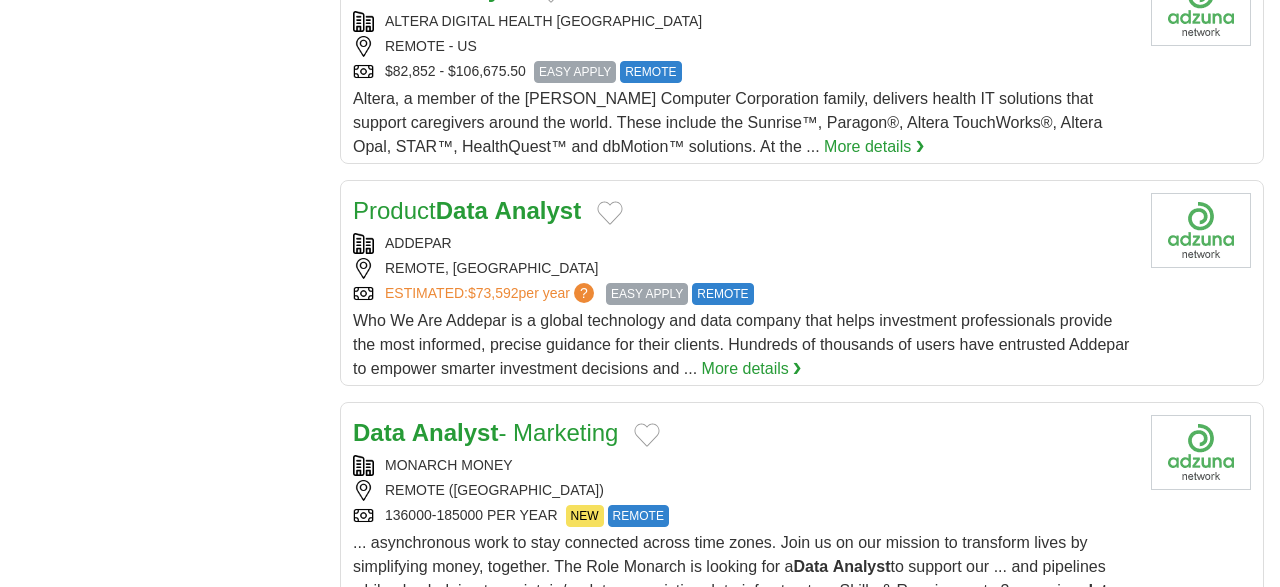 scroll, scrollTop: 1935, scrollLeft: 0, axis: vertical 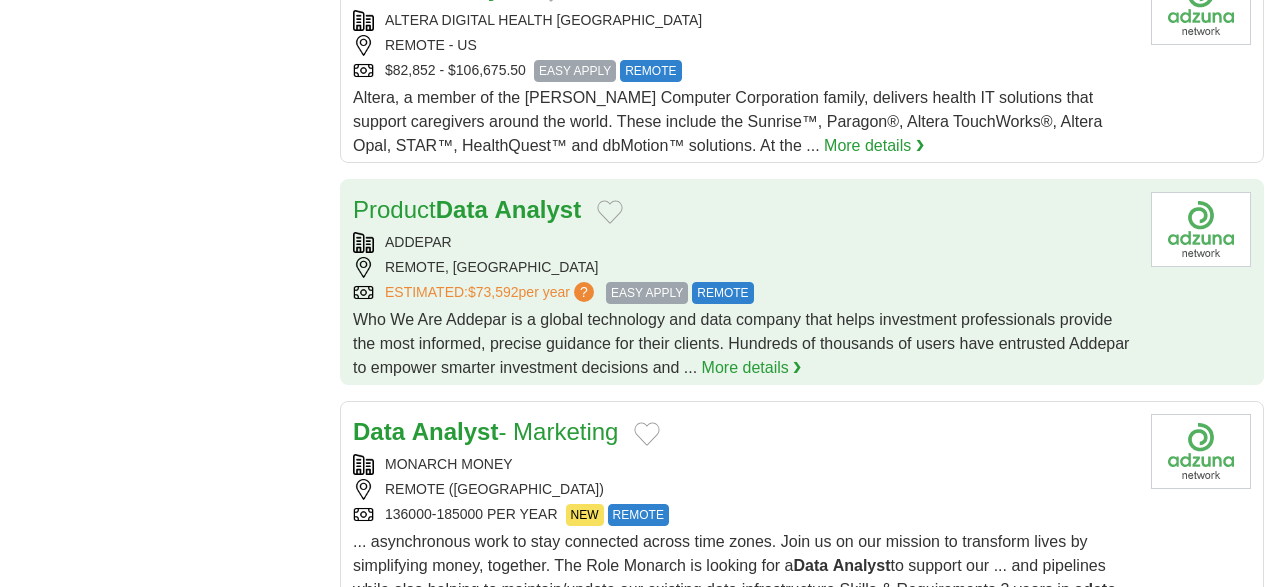 click on "ADDEPAR" at bounding box center [744, 242] 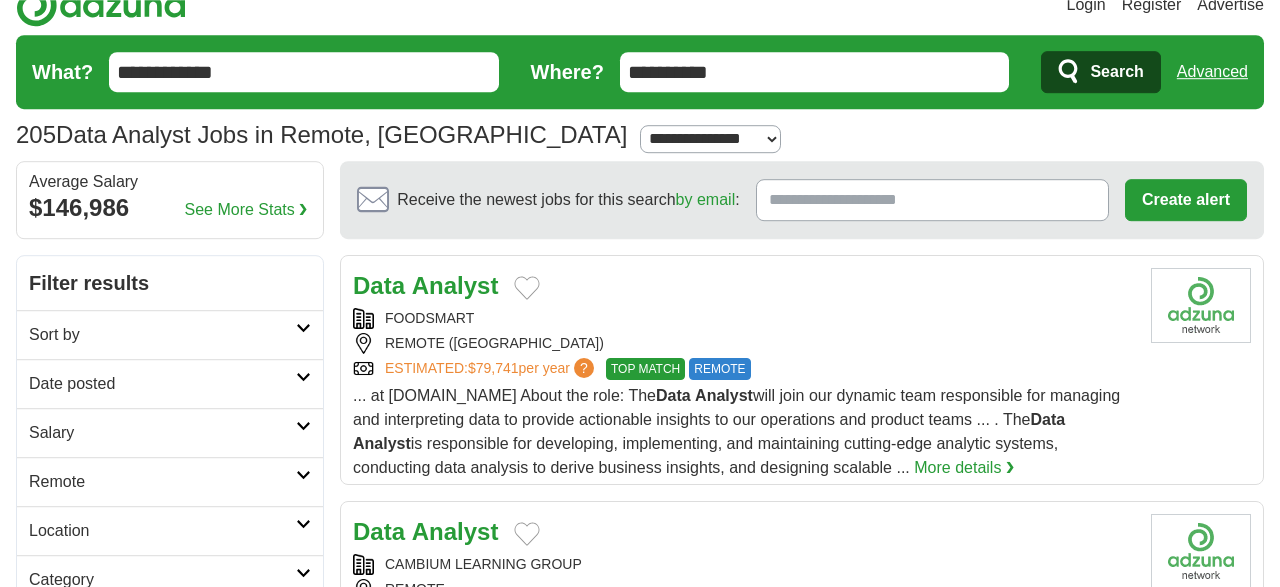 scroll, scrollTop: 0, scrollLeft: 0, axis: both 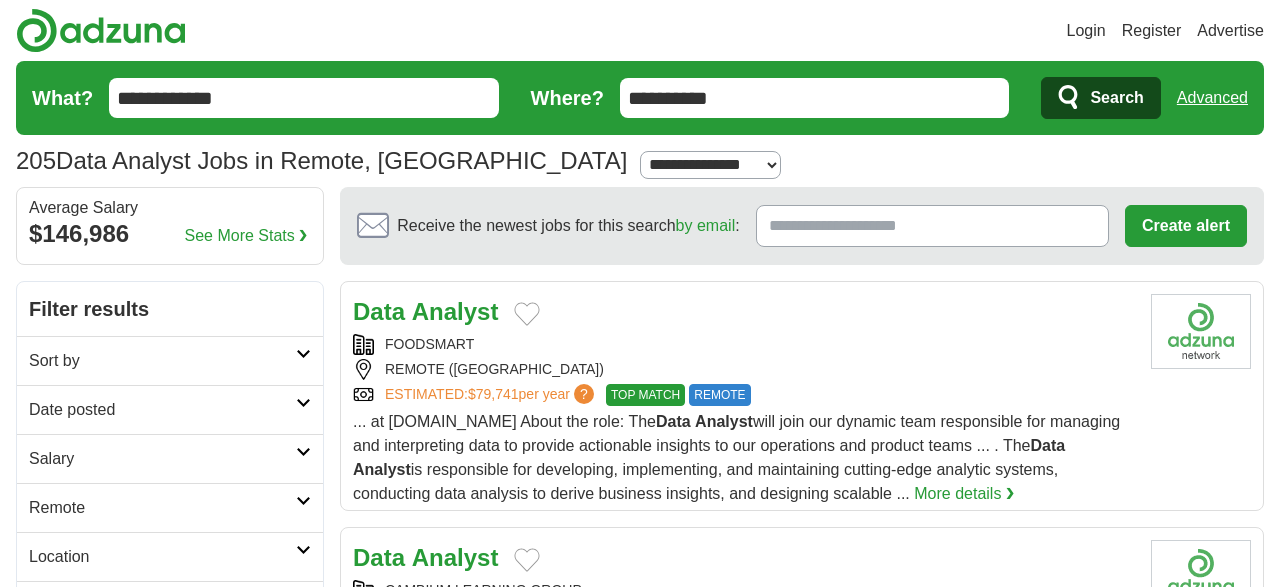 click on "**********" at bounding box center (304, 98) 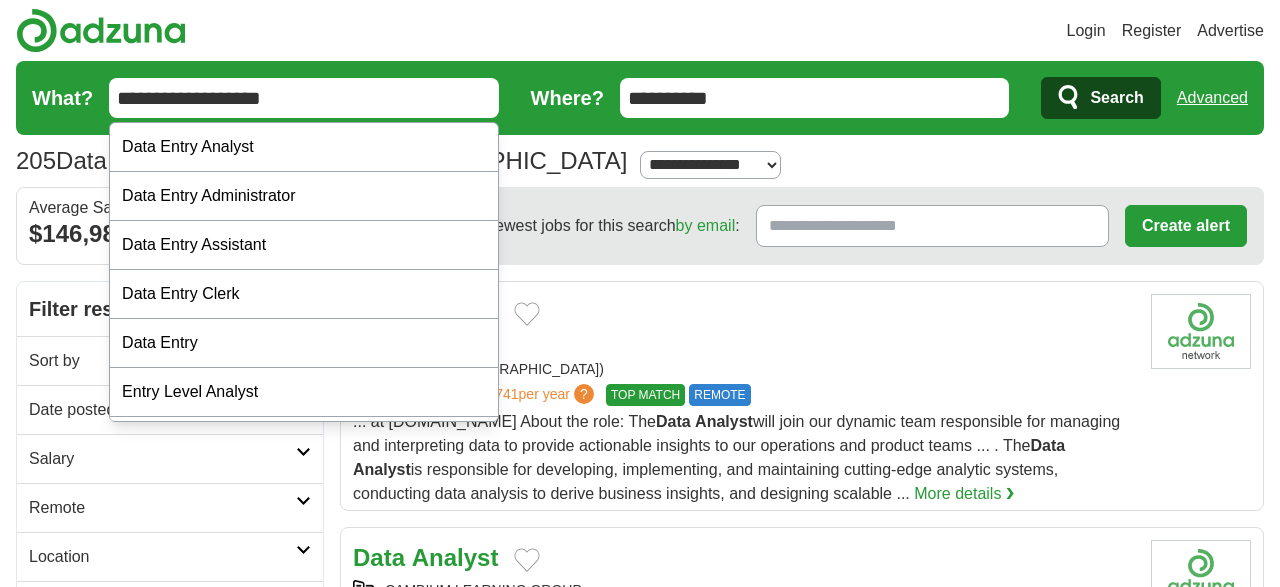 click on "Entry Level Analyst" at bounding box center (304, 392) 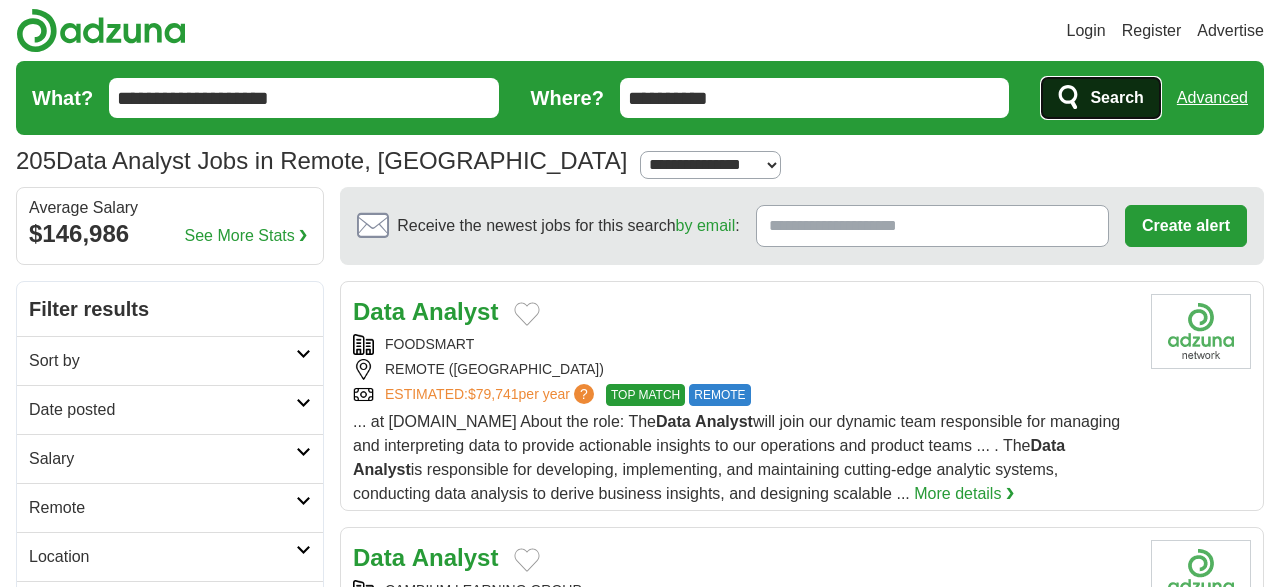 click 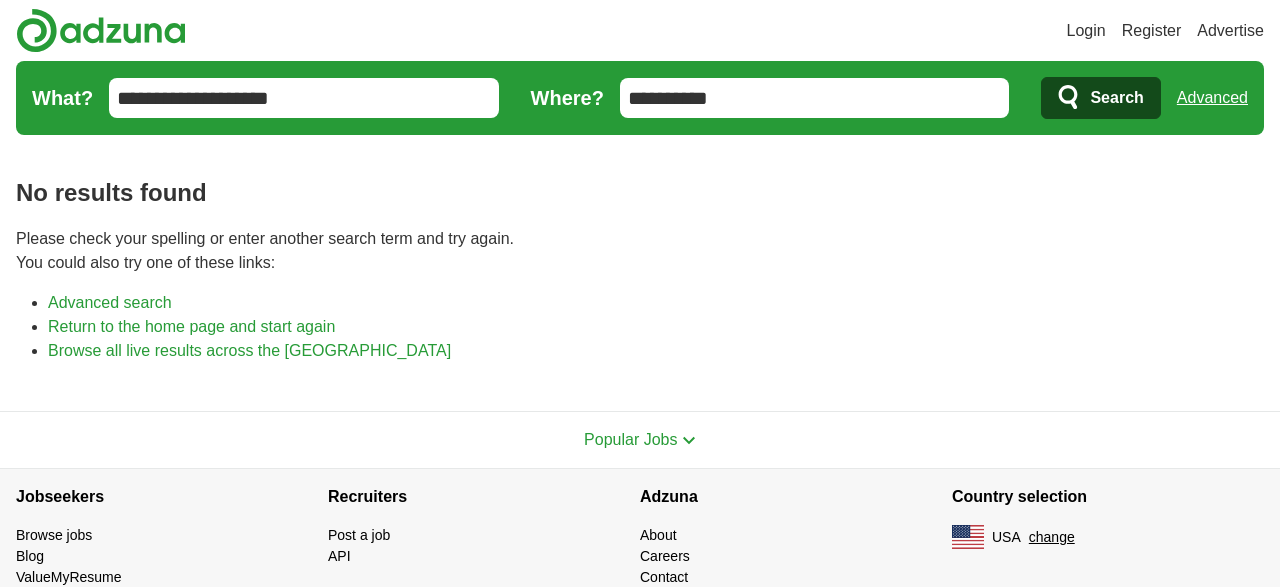 scroll, scrollTop: 0, scrollLeft: 0, axis: both 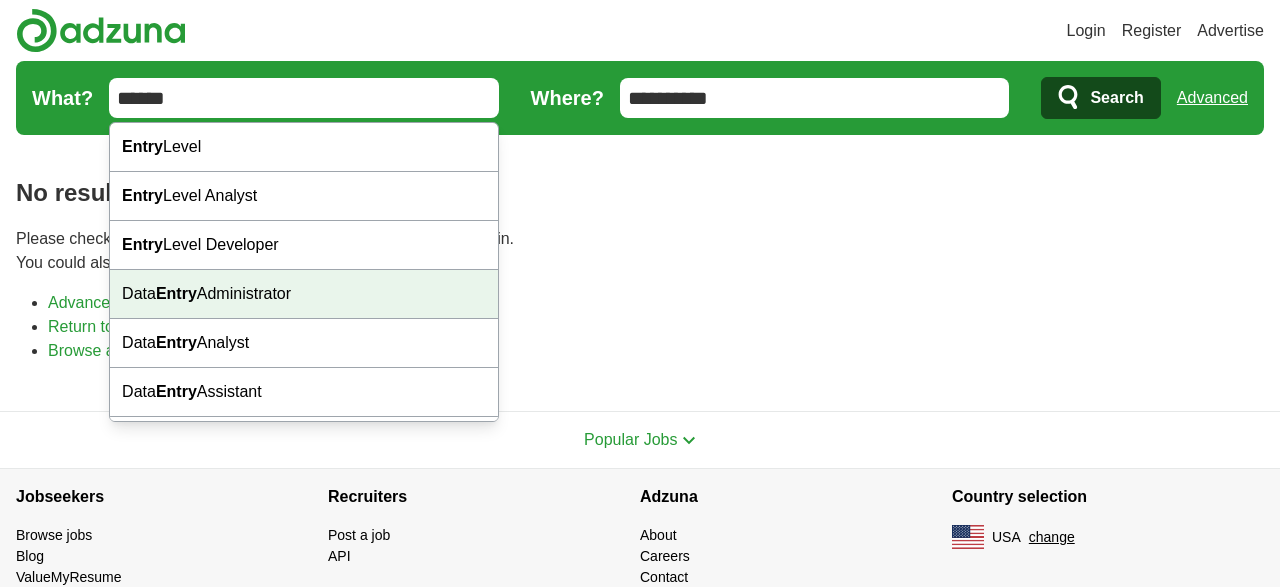 click on "Data  Entry  Administrator" at bounding box center (304, 294) 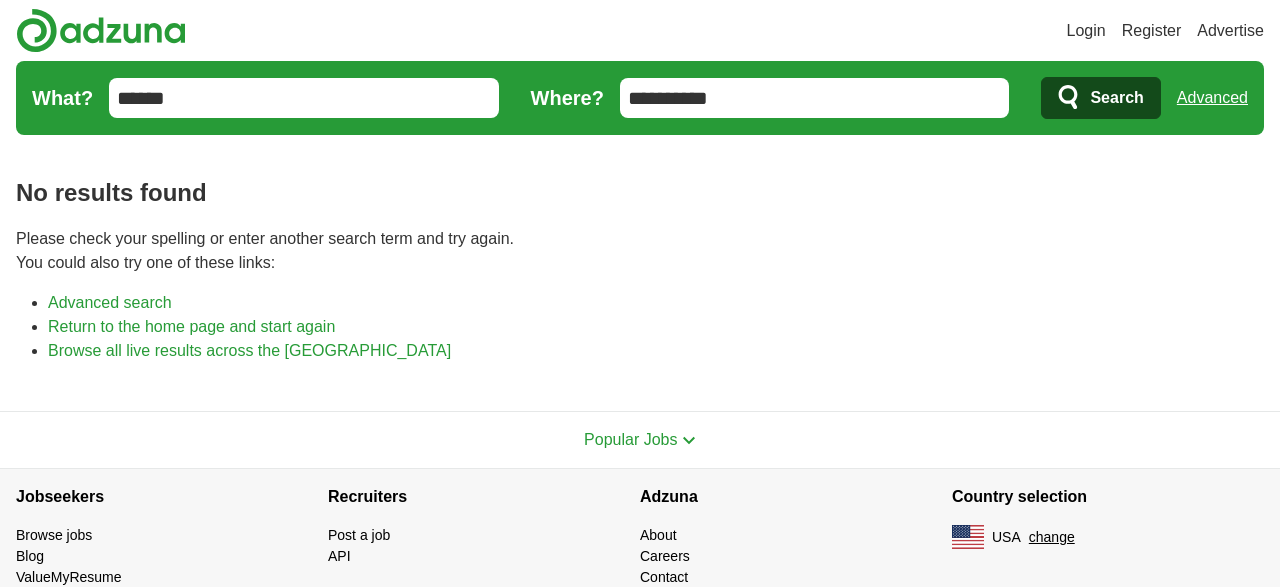 type on "**********" 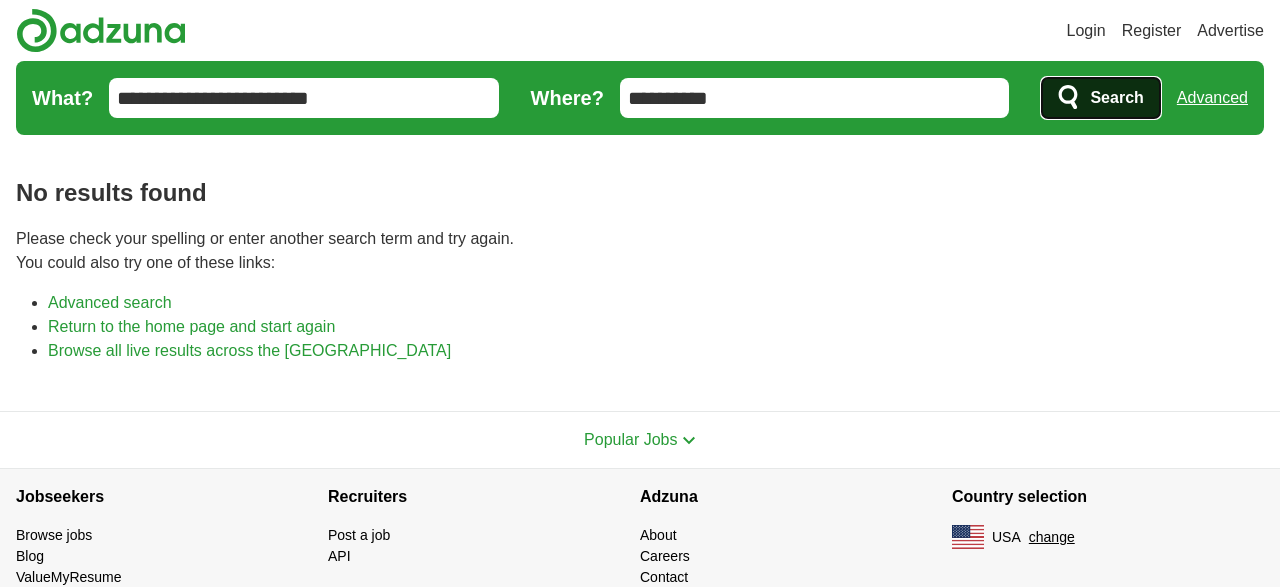 click on "Search" at bounding box center [1100, 98] 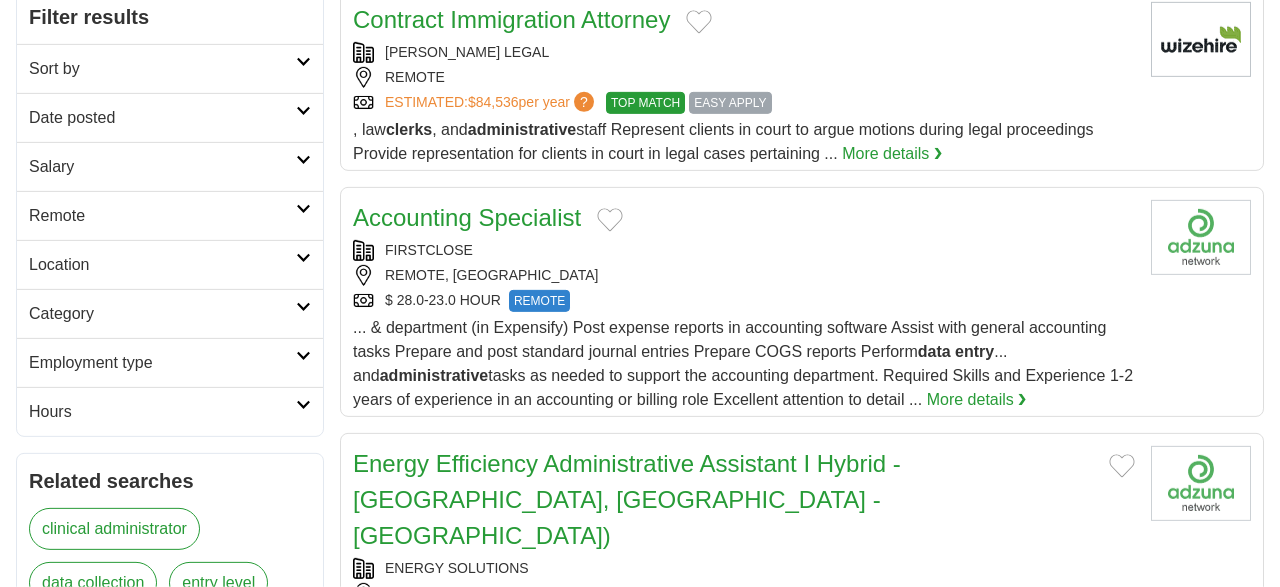 scroll, scrollTop: 298, scrollLeft: 0, axis: vertical 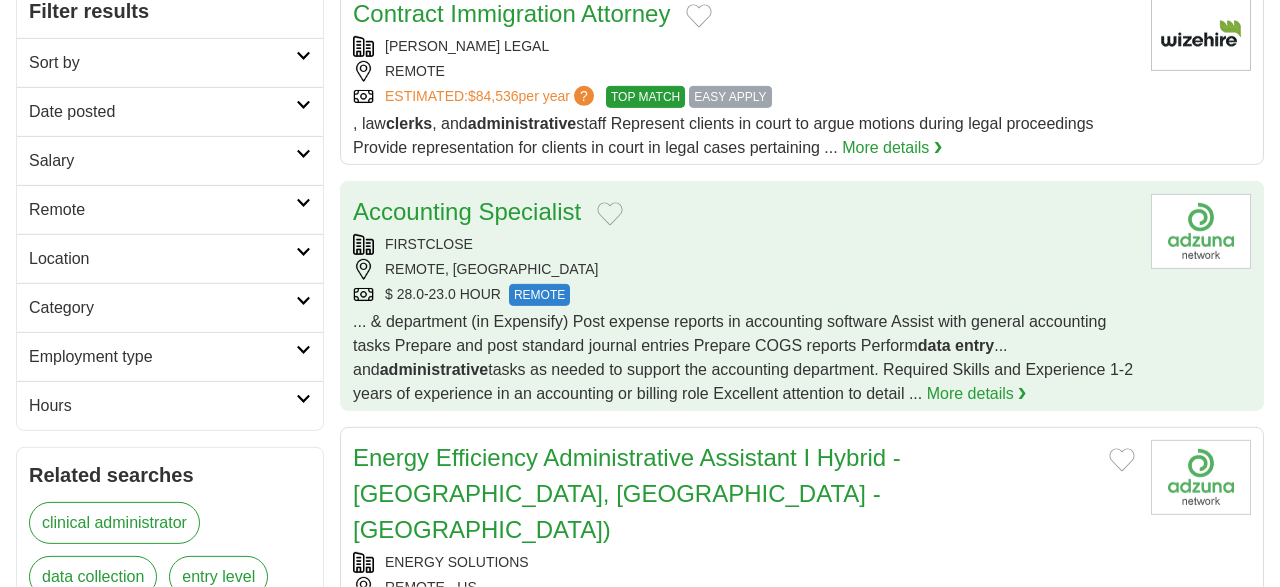 click on "FIRSTCLOSE
REMOTE, US
$ 28.0-23.0 HOUR
REMOTE" at bounding box center (744, 270) 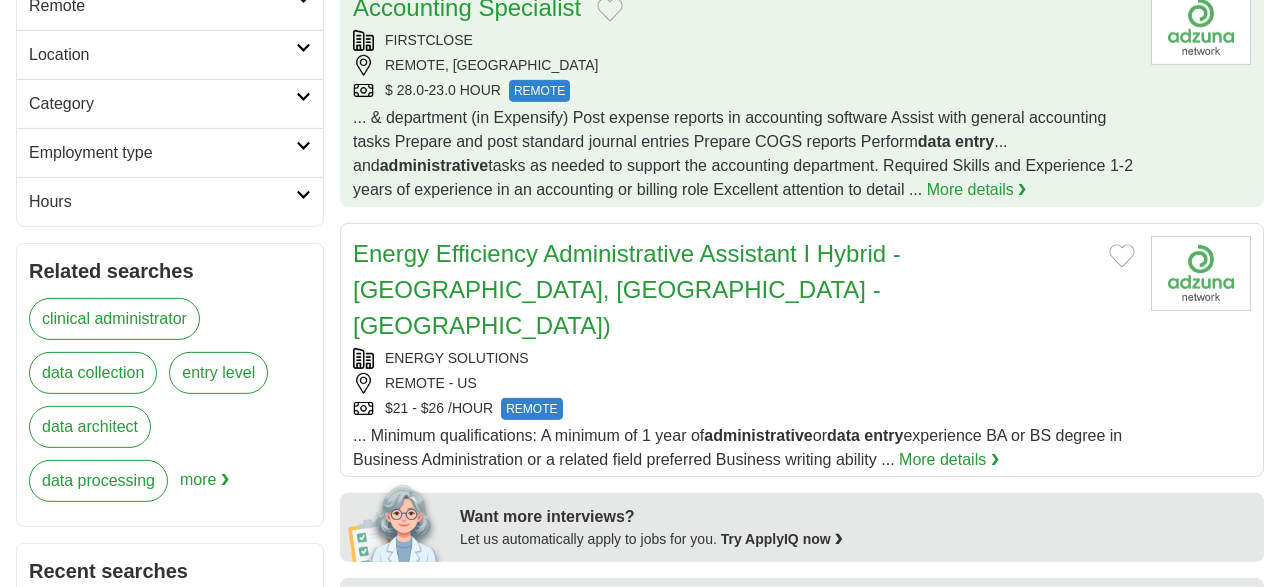scroll, scrollTop: 503, scrollLeft: 0, axis: vertical 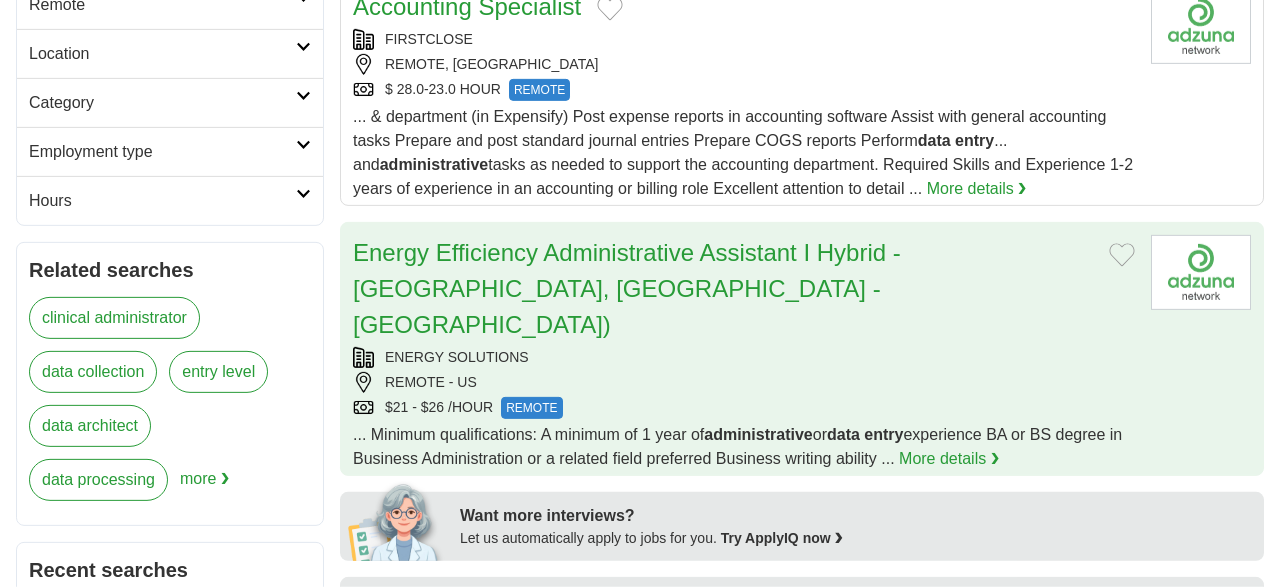 click on "$21 - $26 /HOUR
REMOTE" at bounding box center [744, 408] 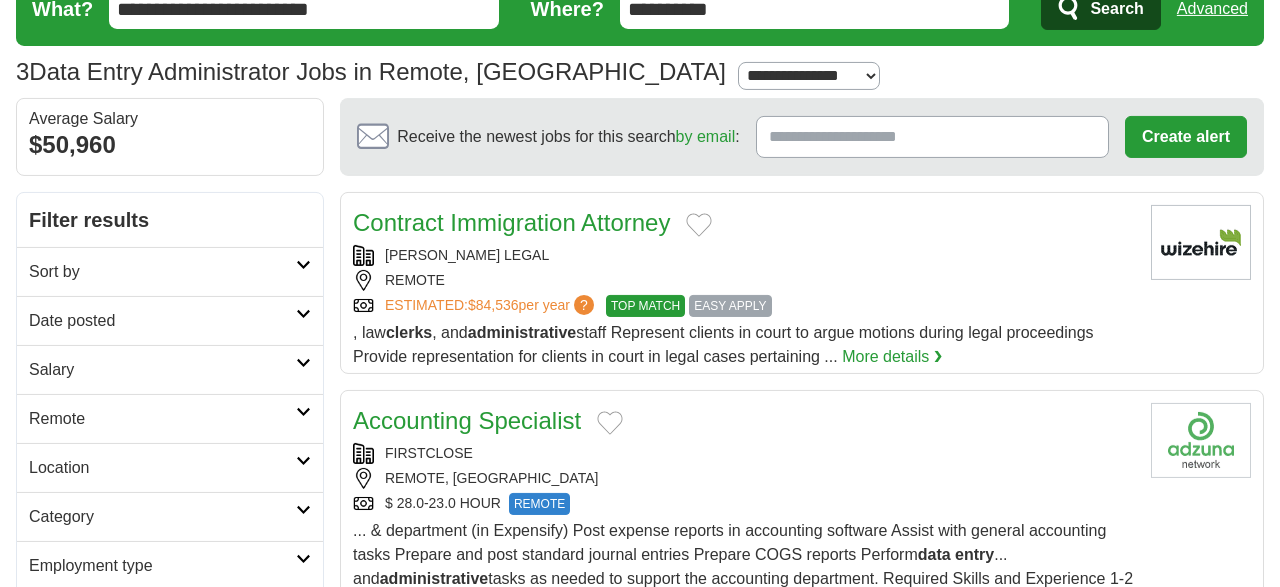 scroll, scrollTop: 0, scrollLeft: 0, axis: both 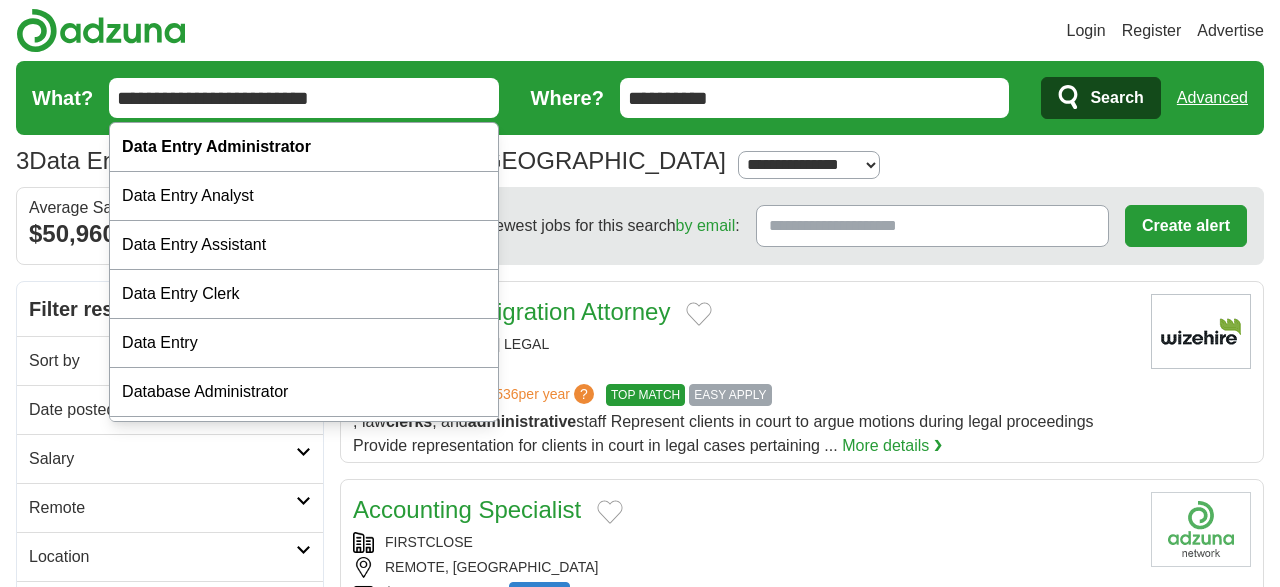 drag, startPoint x: 357, startPoint y: 109, endPoint x: 217, endPoint y: 92, distance: 141.02837 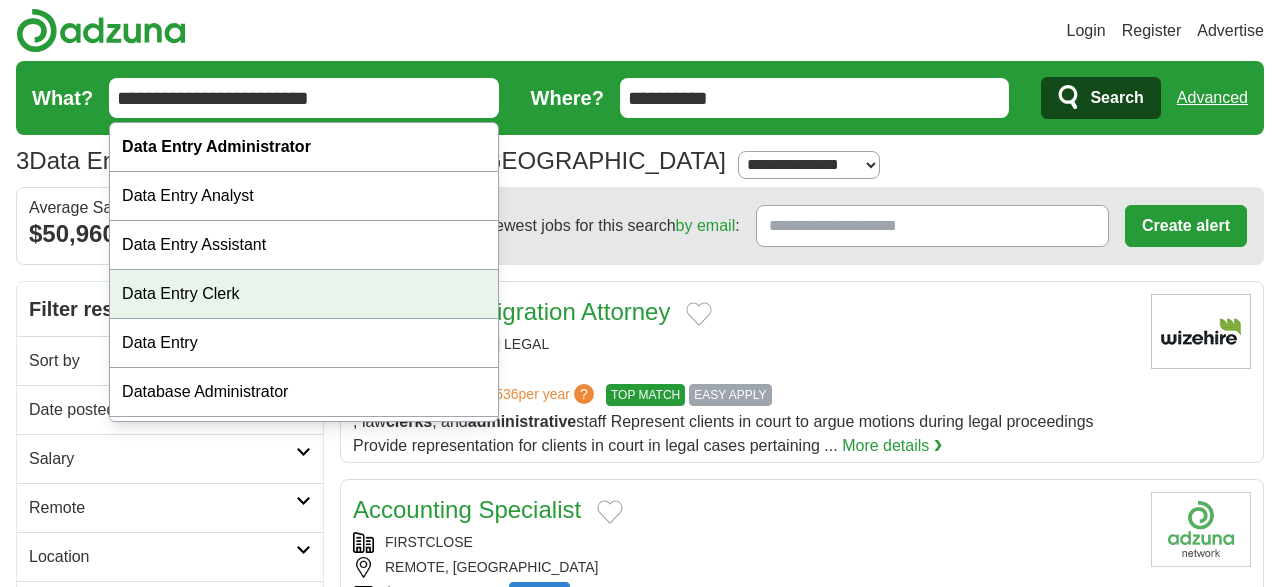 click on "Data Entry Clerk" at bounding box center [304, 294] 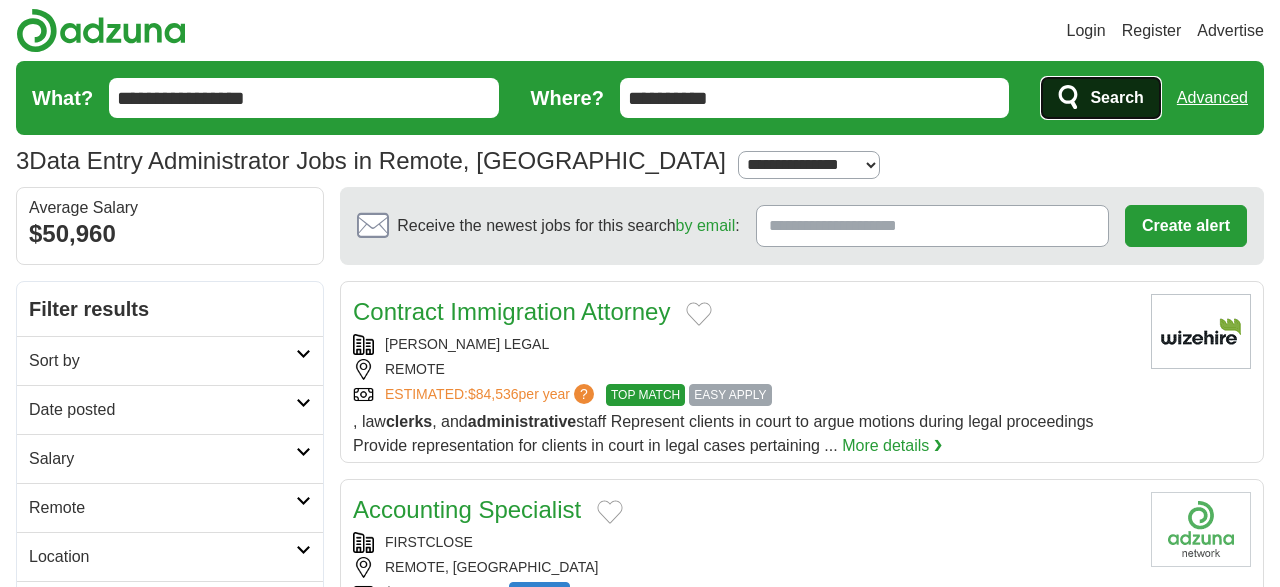click on "Search" at bounding box center (1100, 98) 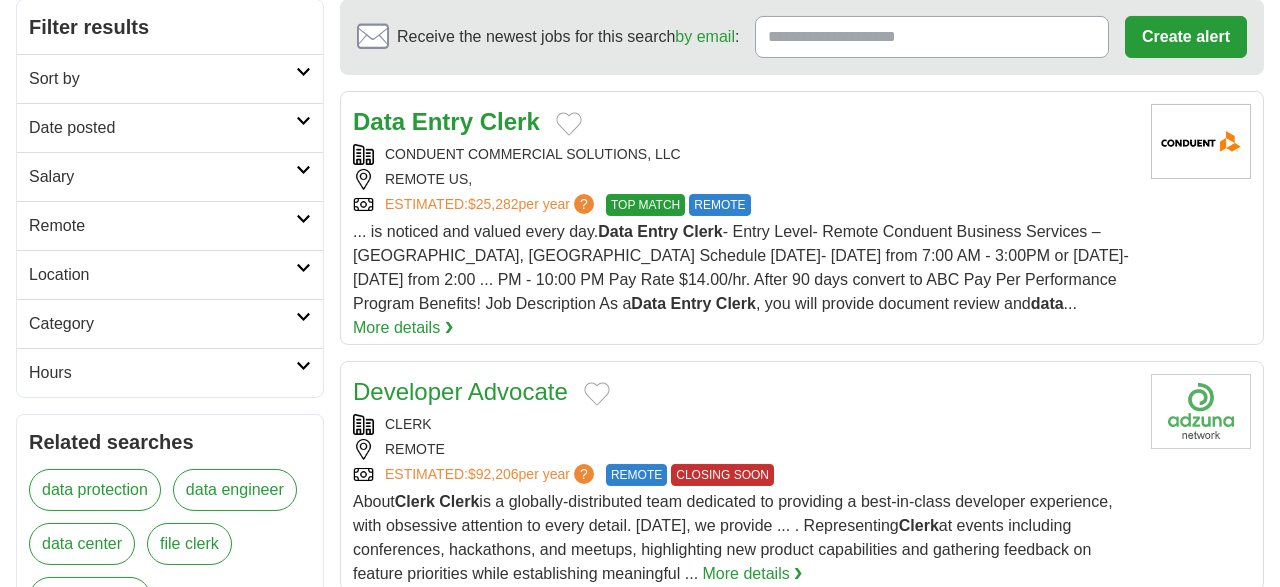 scroll, scrollTop: 152, scrollLeft: 0, axis: vertical 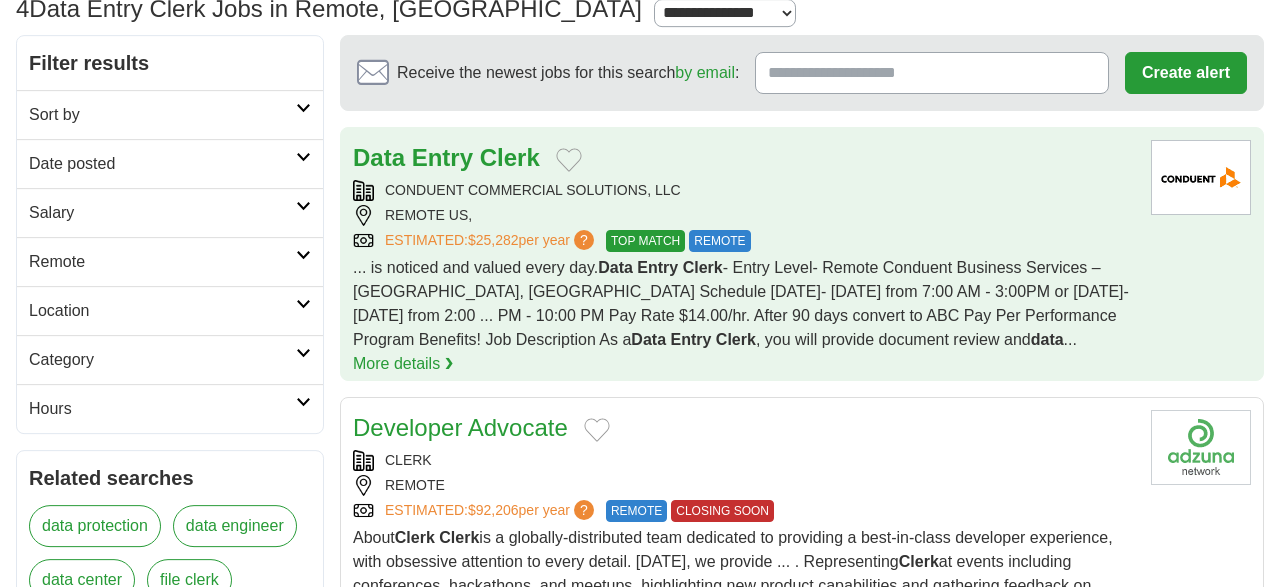 click on "CONDUENT COMMERCIAL SOLUTIONS, LLC" at bounding box center [744, 190] 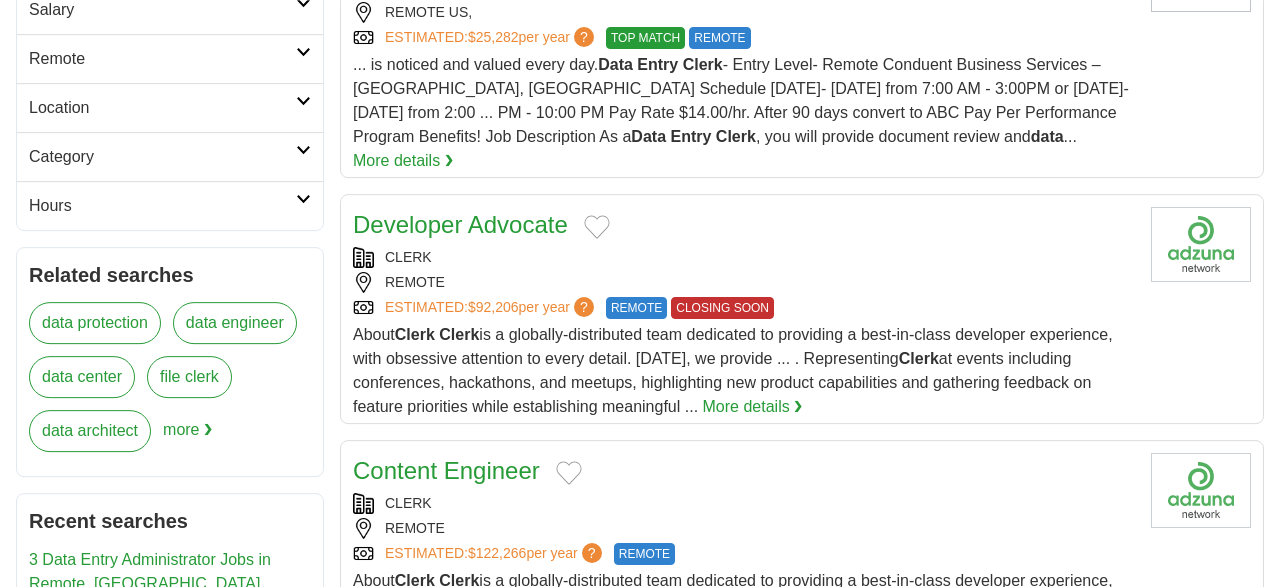 scroll, scrollTop: 353, scrollLeft: 0, axis: vertical 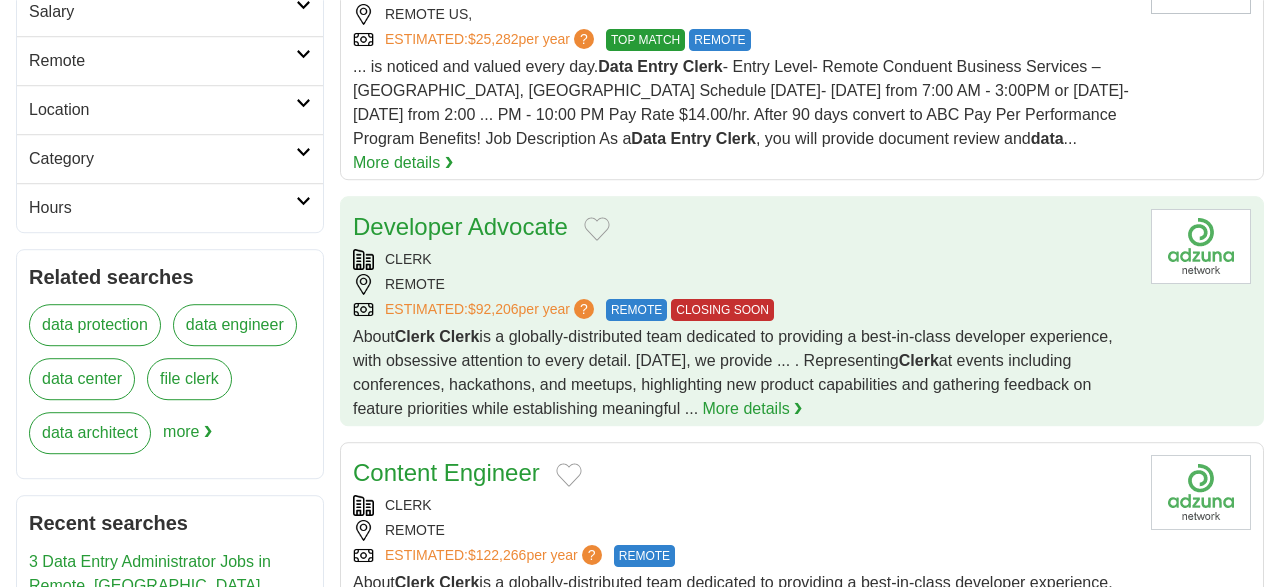 click on "REMOTE" at bounding box center [744, 284] 